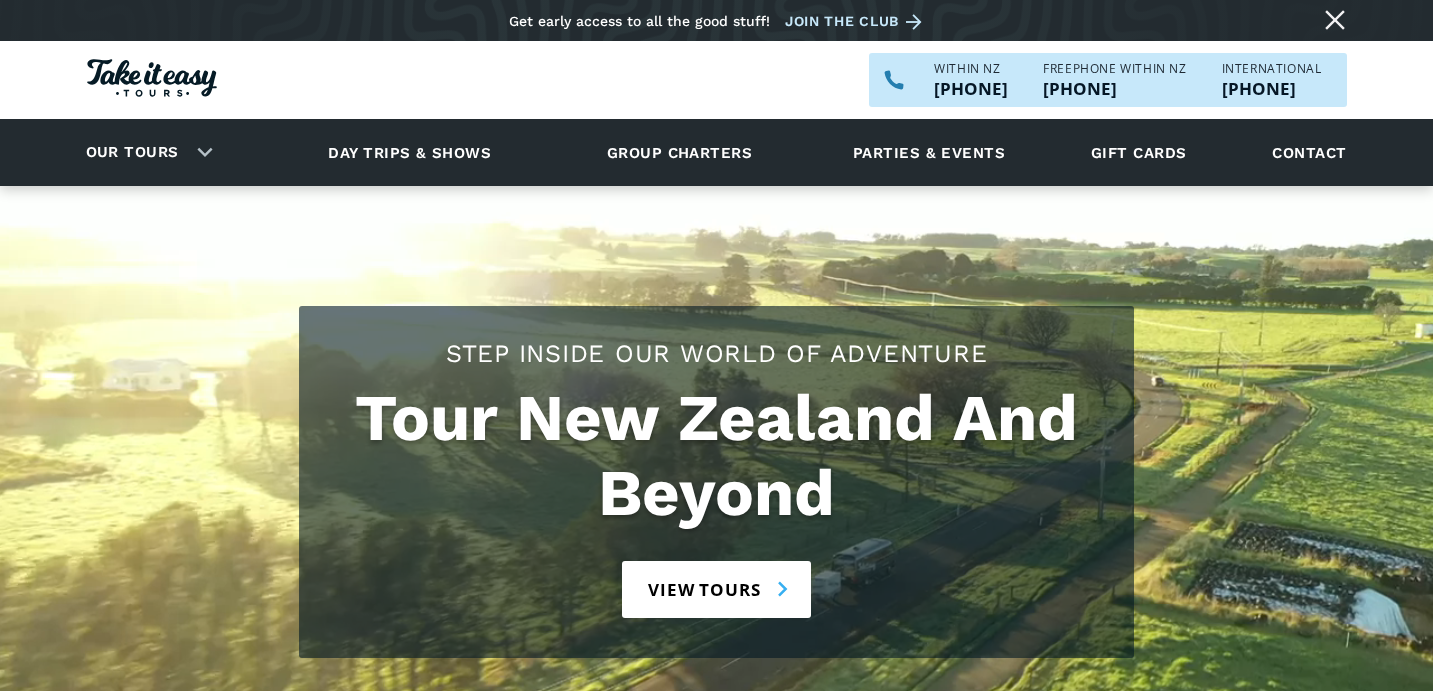 scroll, scrollTop: 0, scrollLeft: 0, axis: both 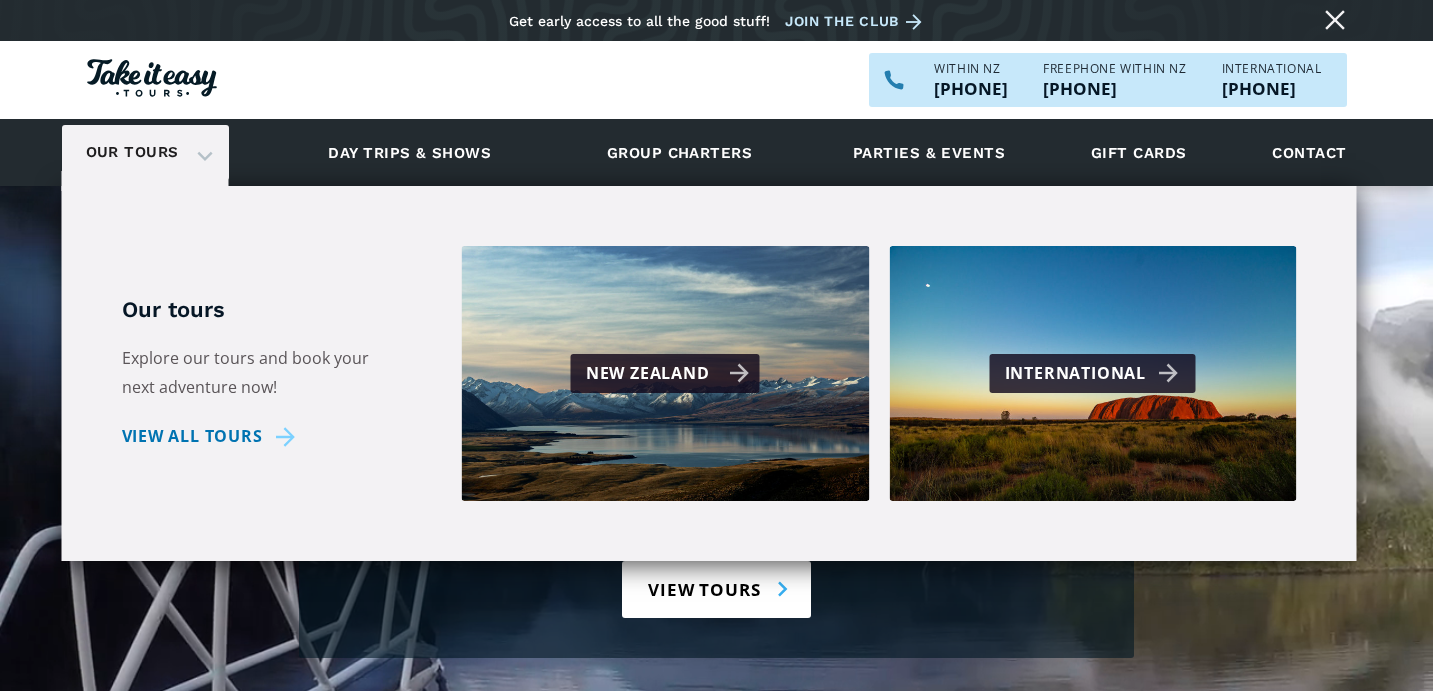 click on "[COUNTRY]" at bounding box center [668, 373] 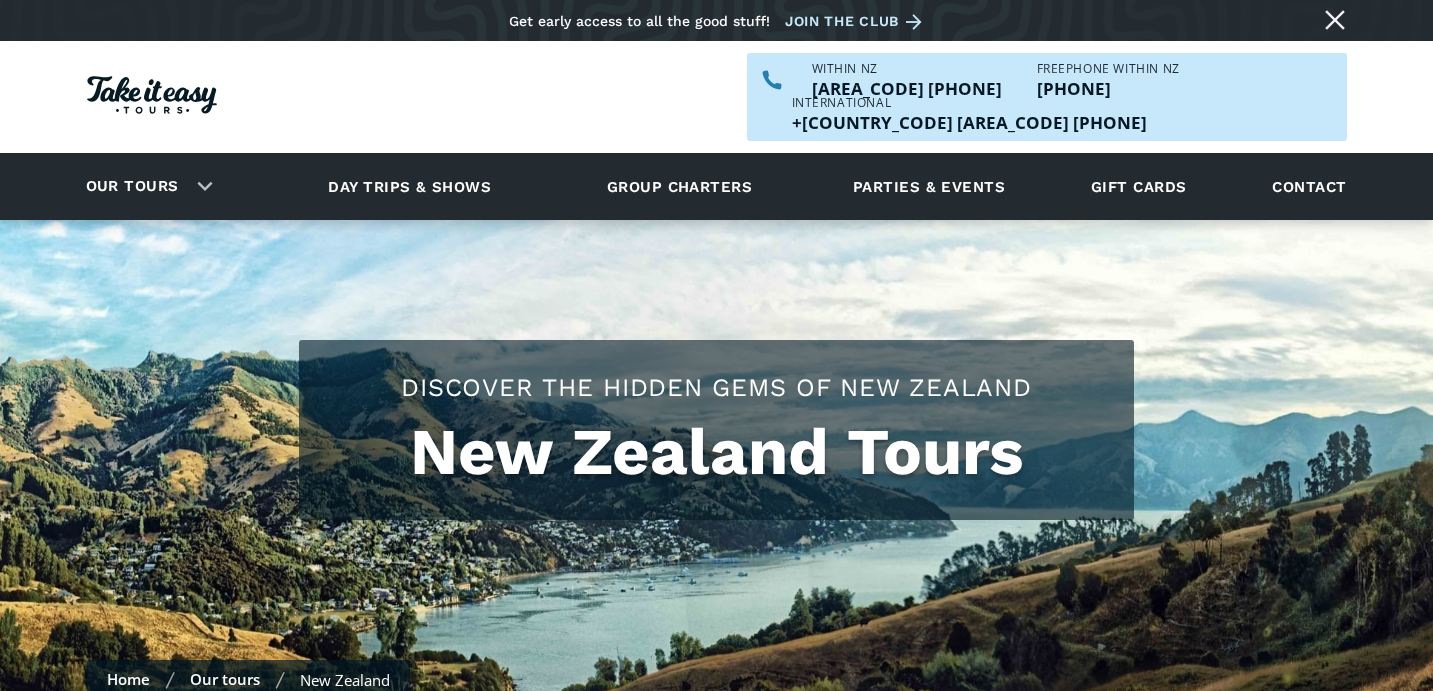 scroll, scrollTop: 0, scrollLeft: 0, axis: both 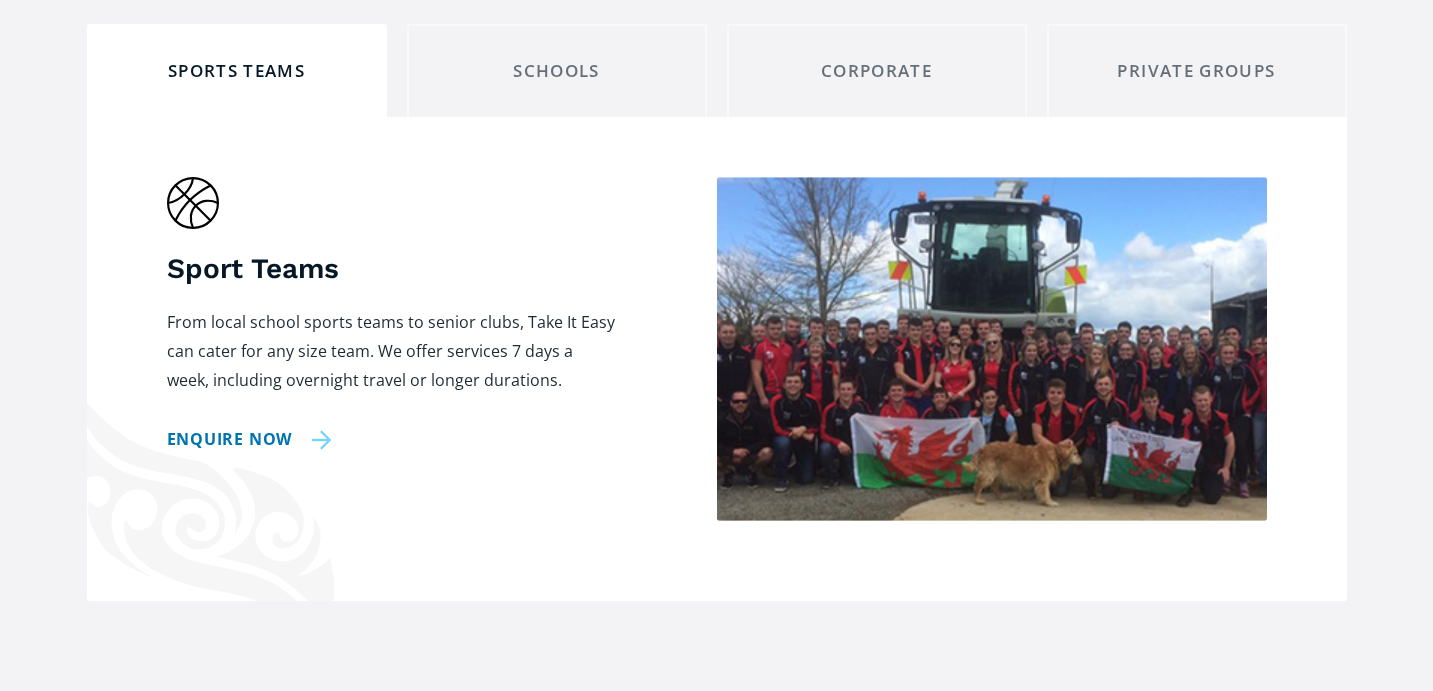 click on "Enquire now" at bounding box center (250, 439) 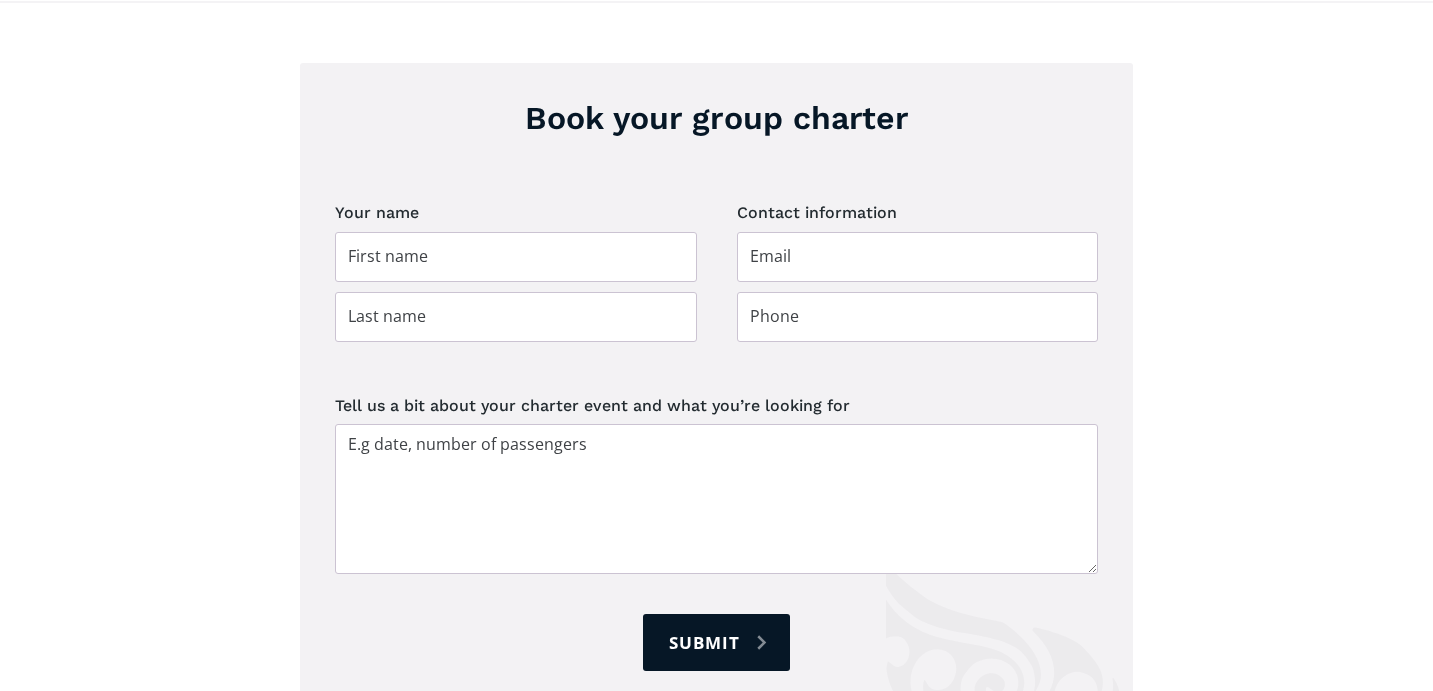 scroll, scrollTop: 3211, scrollLeft: 0, axis: vertical 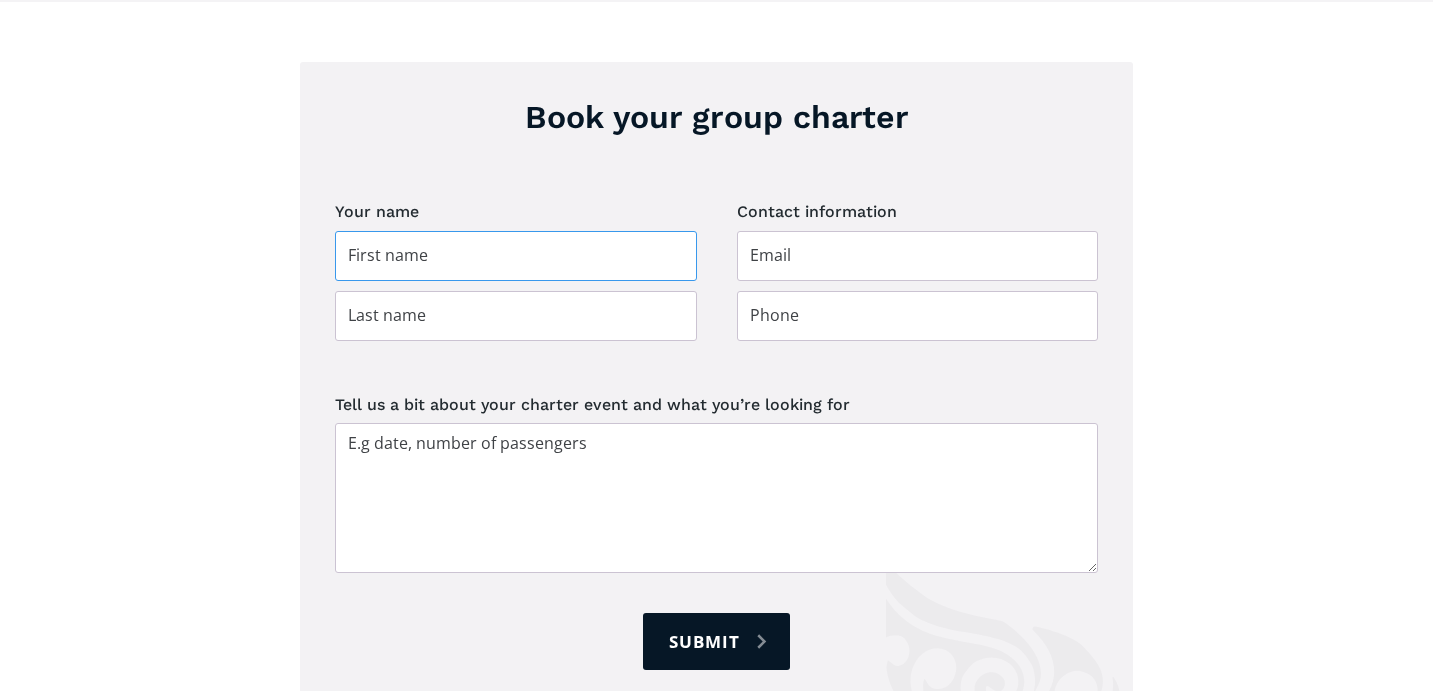 click at bounding box center [516, 256] 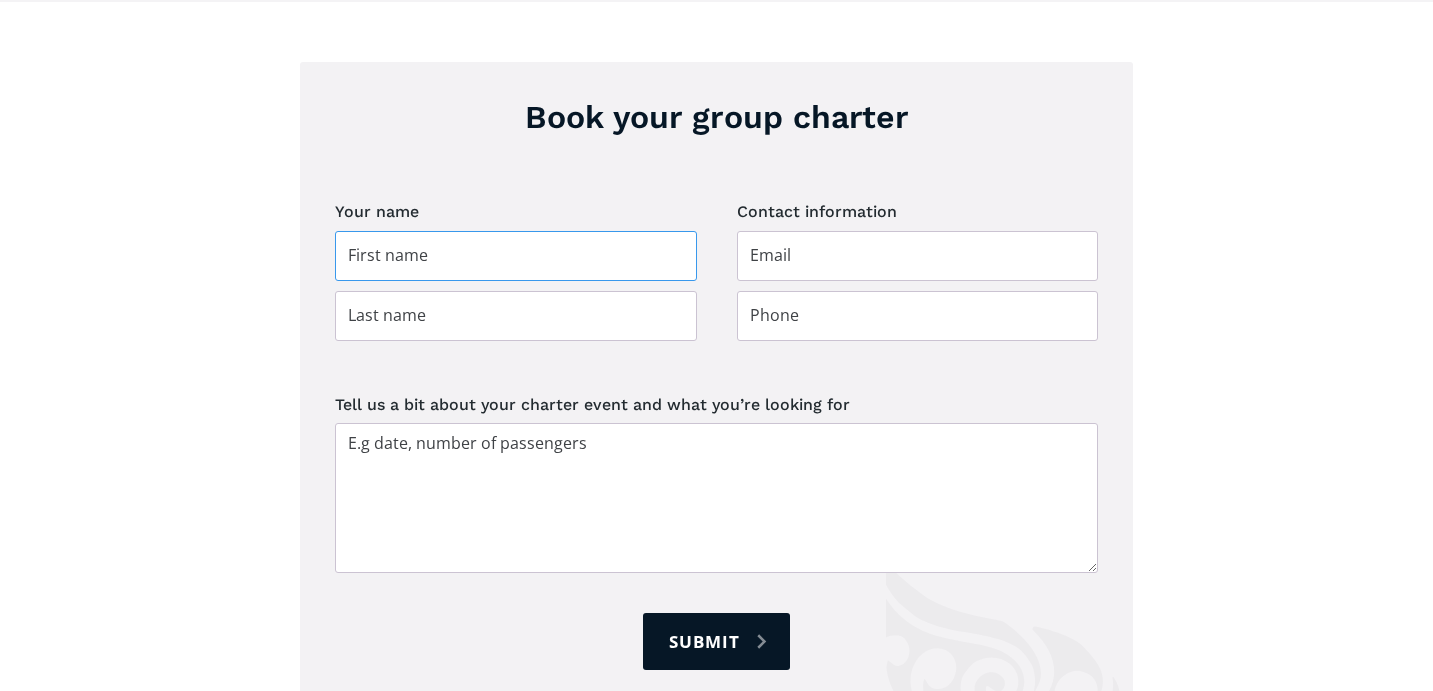 type on "[FIRST]" 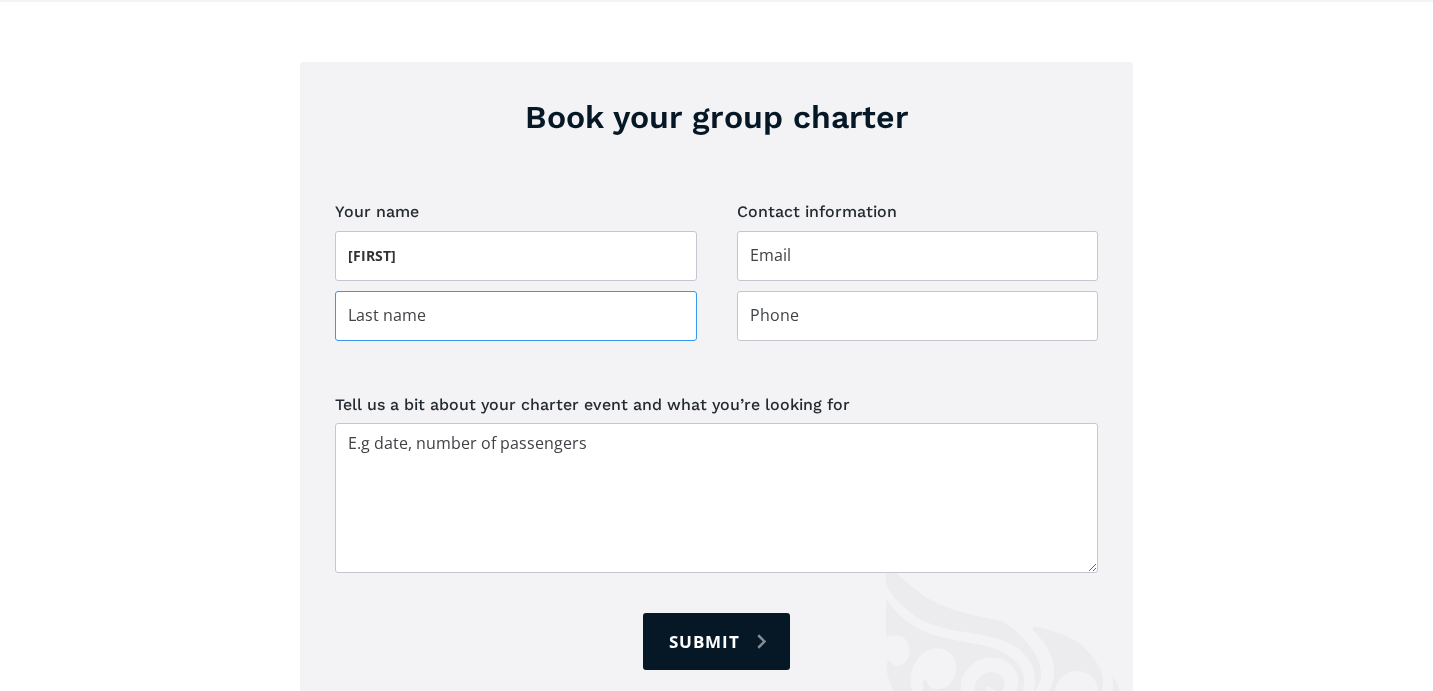 type on "[LAST]" 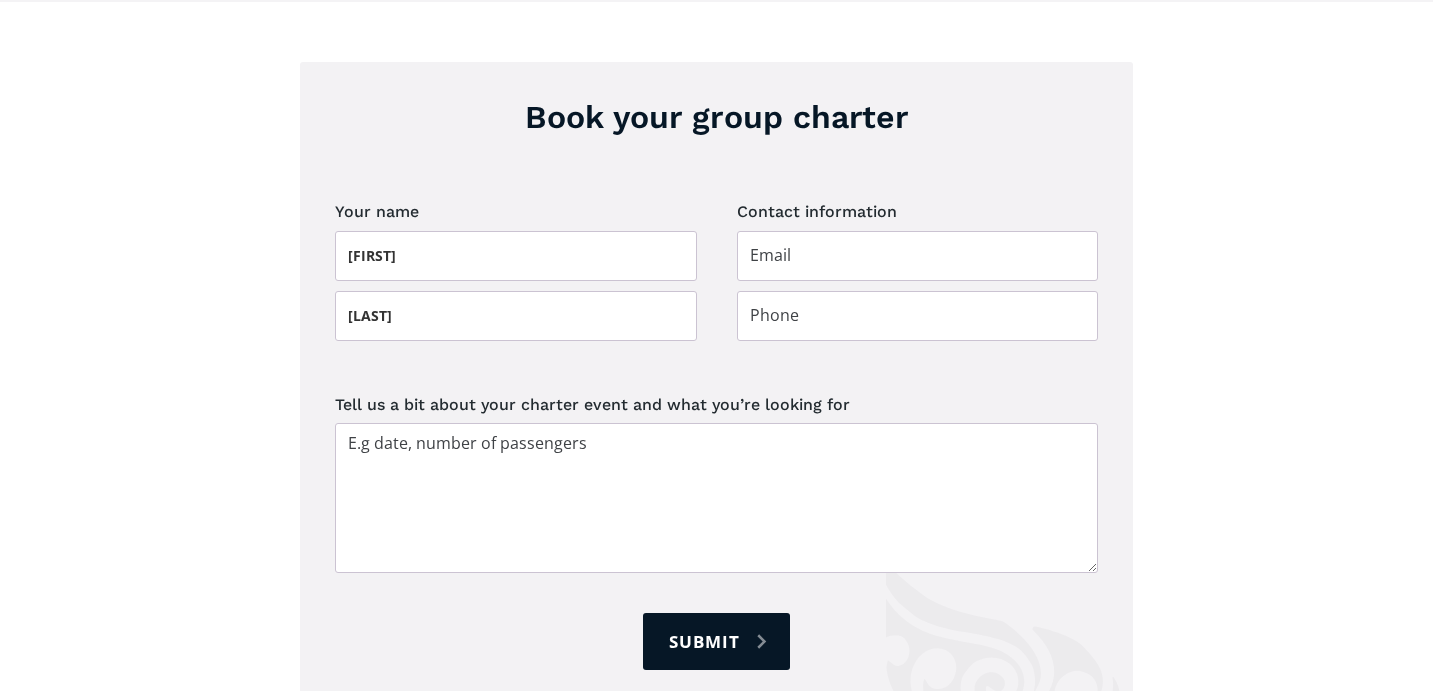 type on "[EMAIL]" 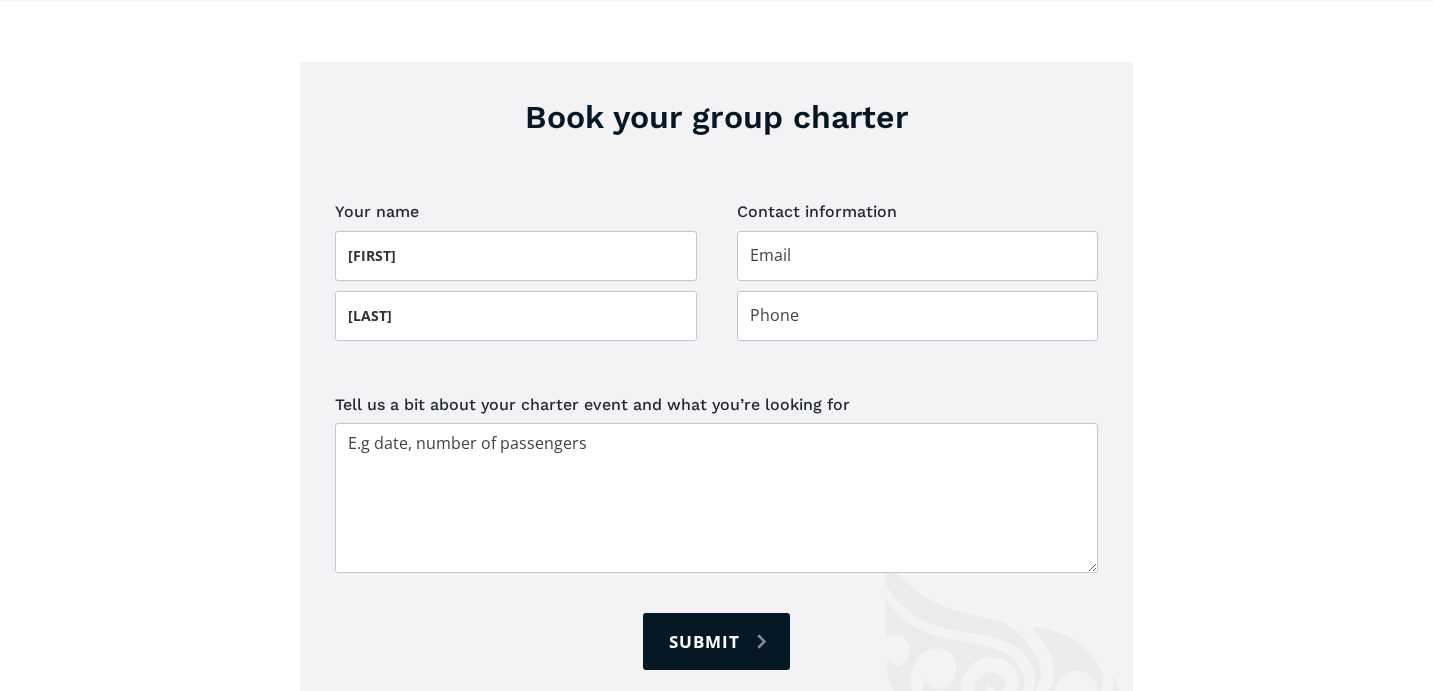 type on "[PHONE]" 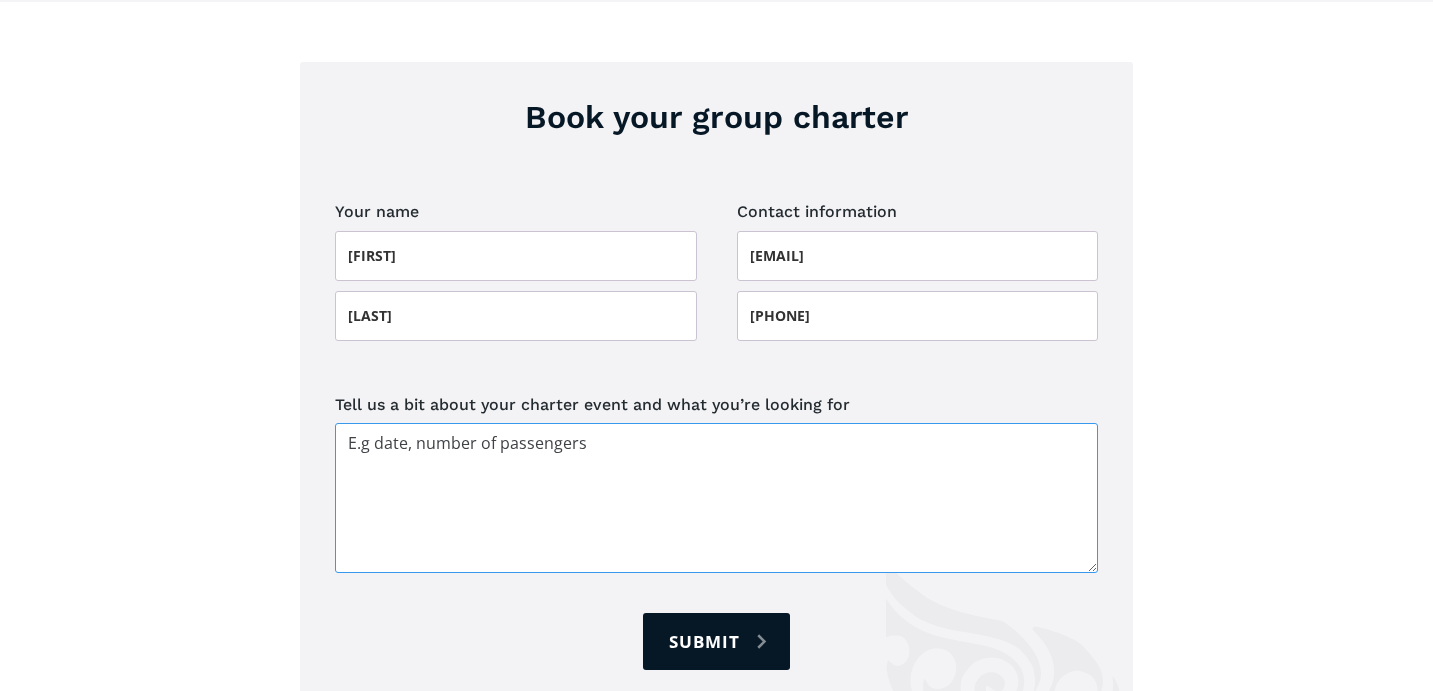 click on "Tell us a bit about your charter event and what you’re looking for" at bounding box center (716, 498) 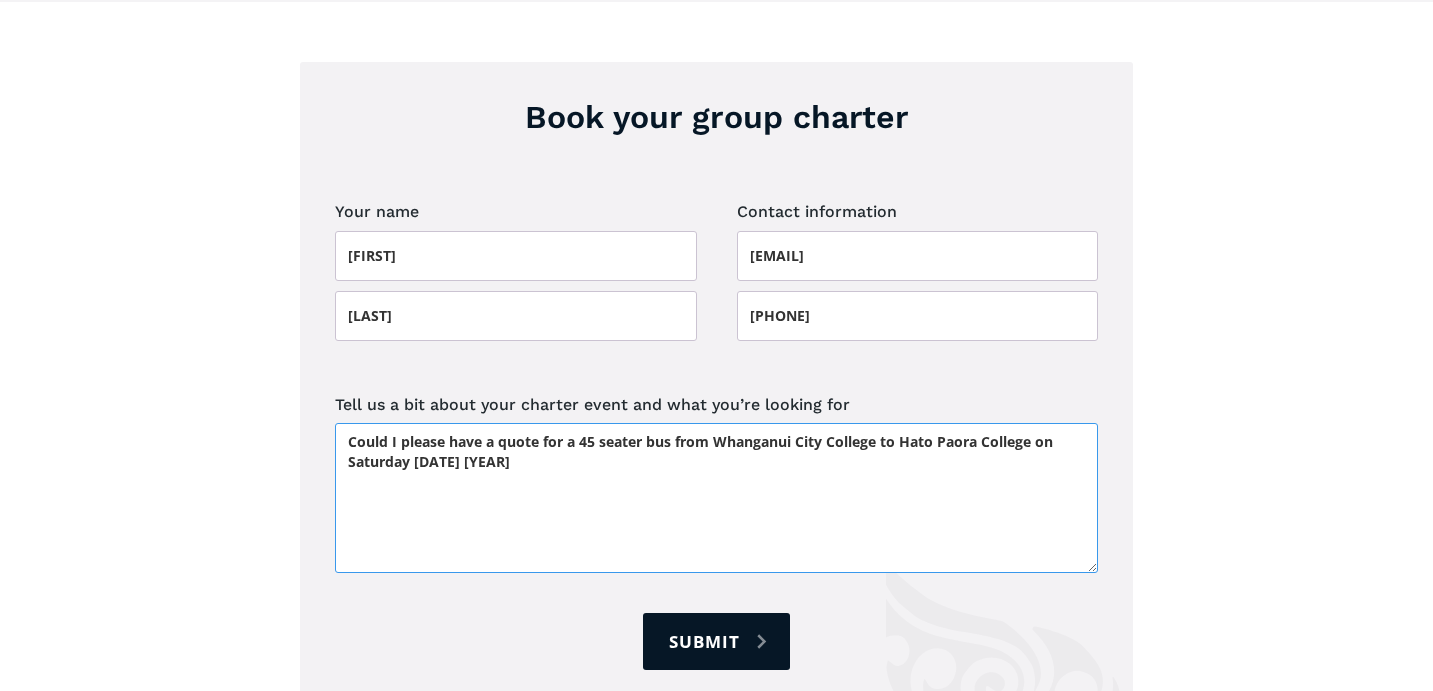 click on "Could I please have a quote for a 45 seater bus from Whanganui City College to Hato Paora College on Saturday [DATE] [YEAR]" at bounding box center [716, 498] 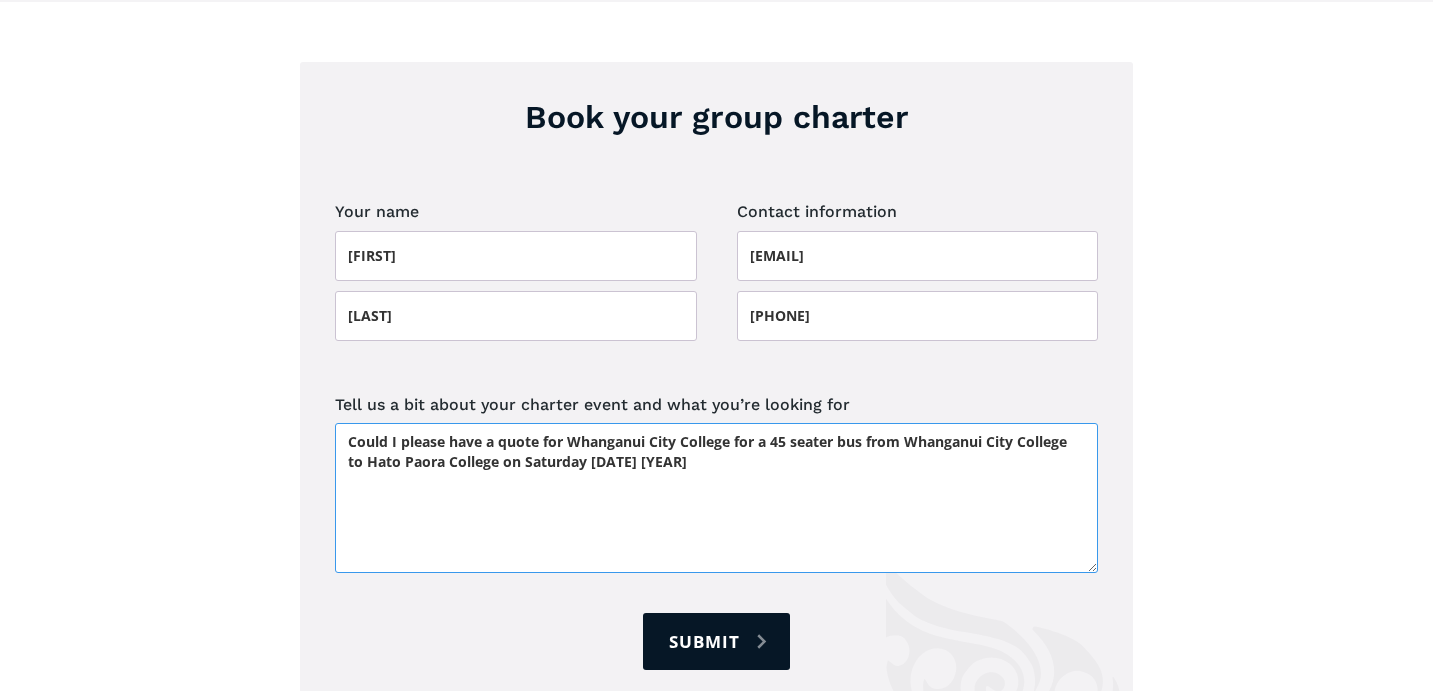 click on "Could I please have a quote for Whanganui City College for a 45 seater bus from Whanganui City College to Hato Paora College on Saturday [DATE] [YEAR]" at bounding box center [716, 498] 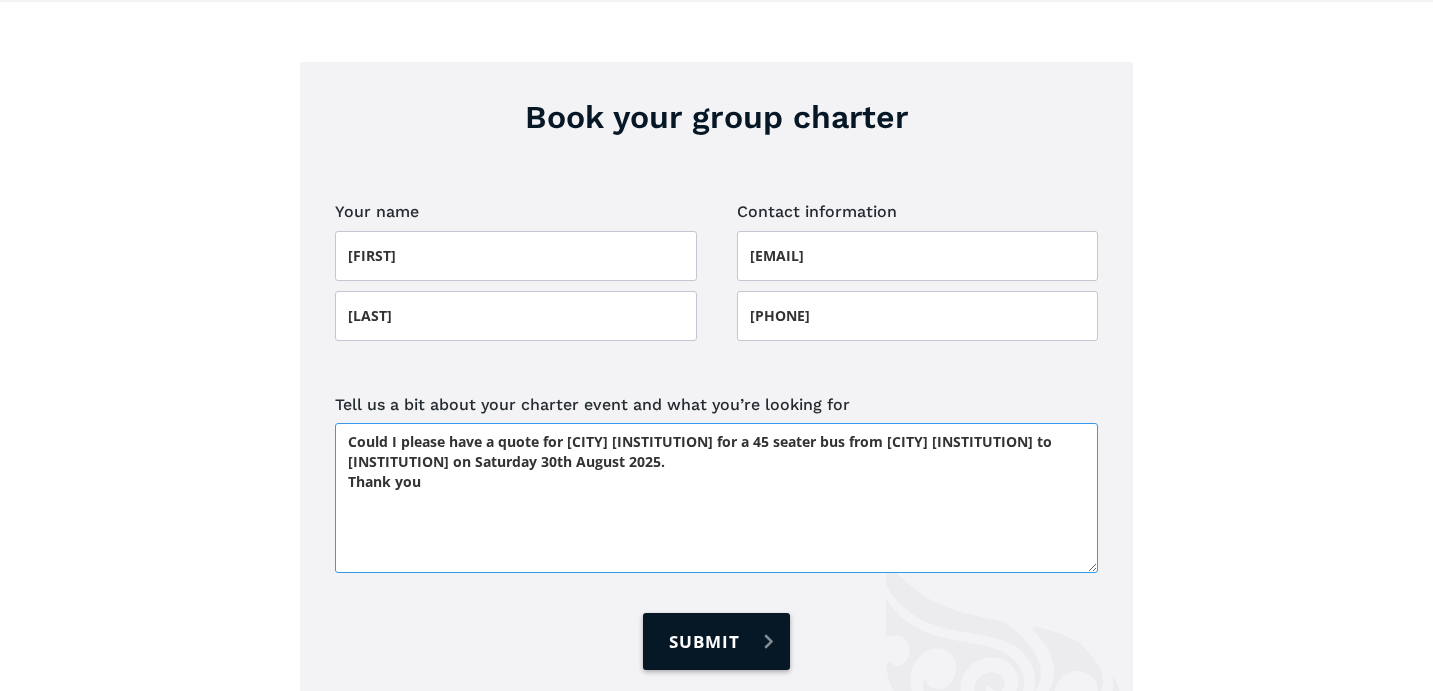type on "Could I please have a quote for [CITY] [INSTITUTION] for a 45 seater bus from [CITY] [INSTITUTION] to [INSTITUTION] on Saturday 30th August 2025.
Thank you" 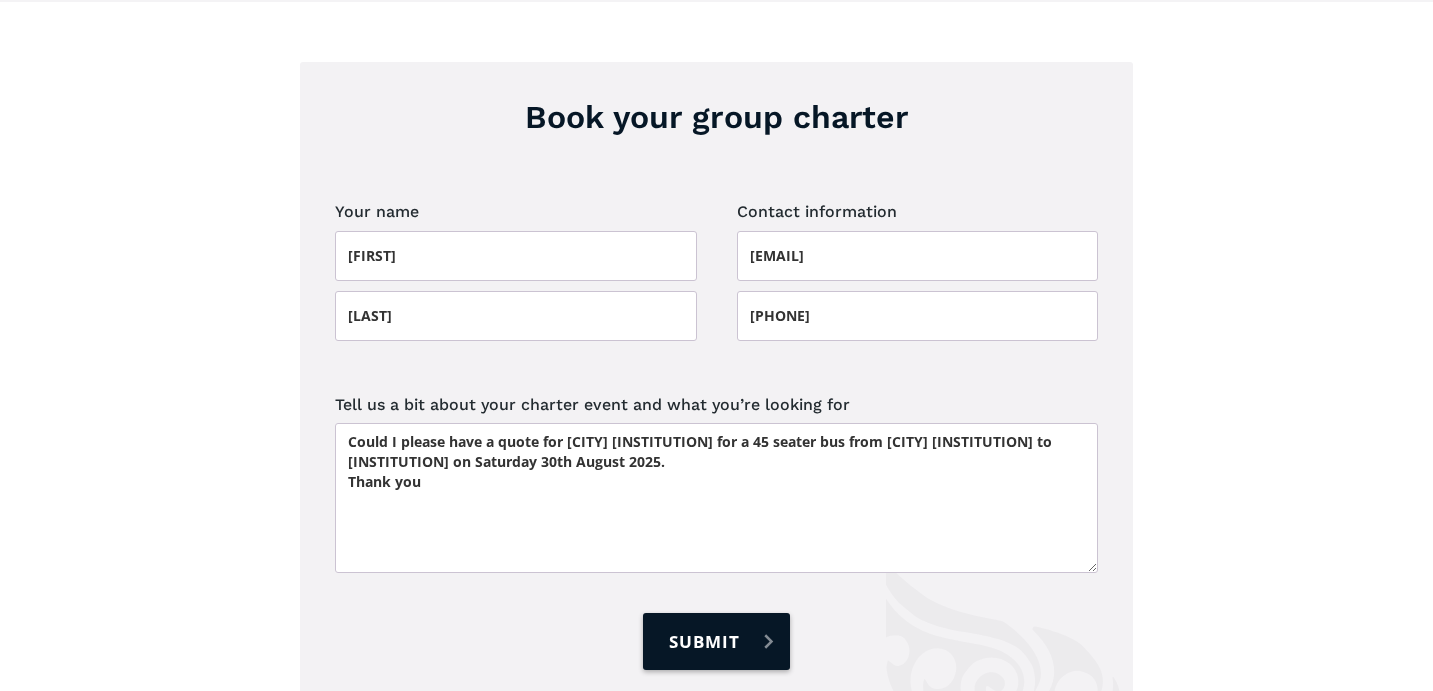 click on "Submit" at bounding box center [716, 641] 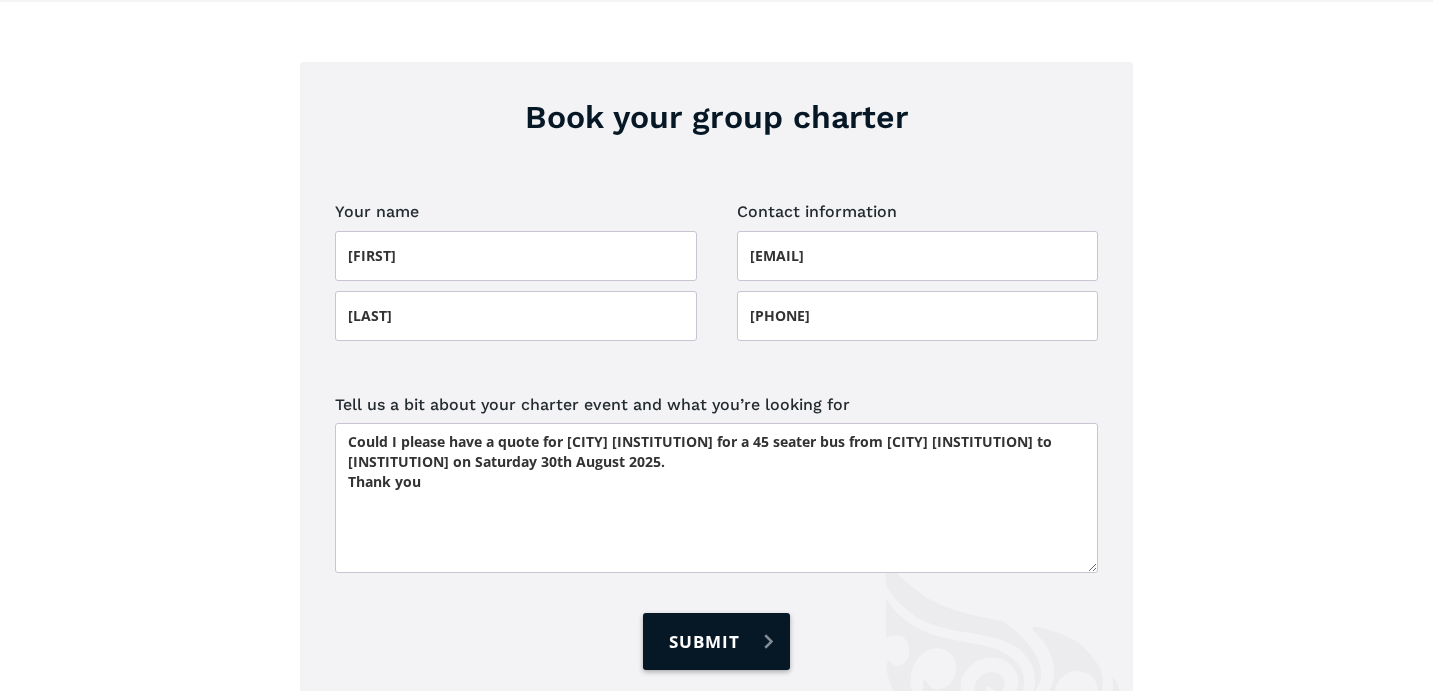 type on "Please wait..." 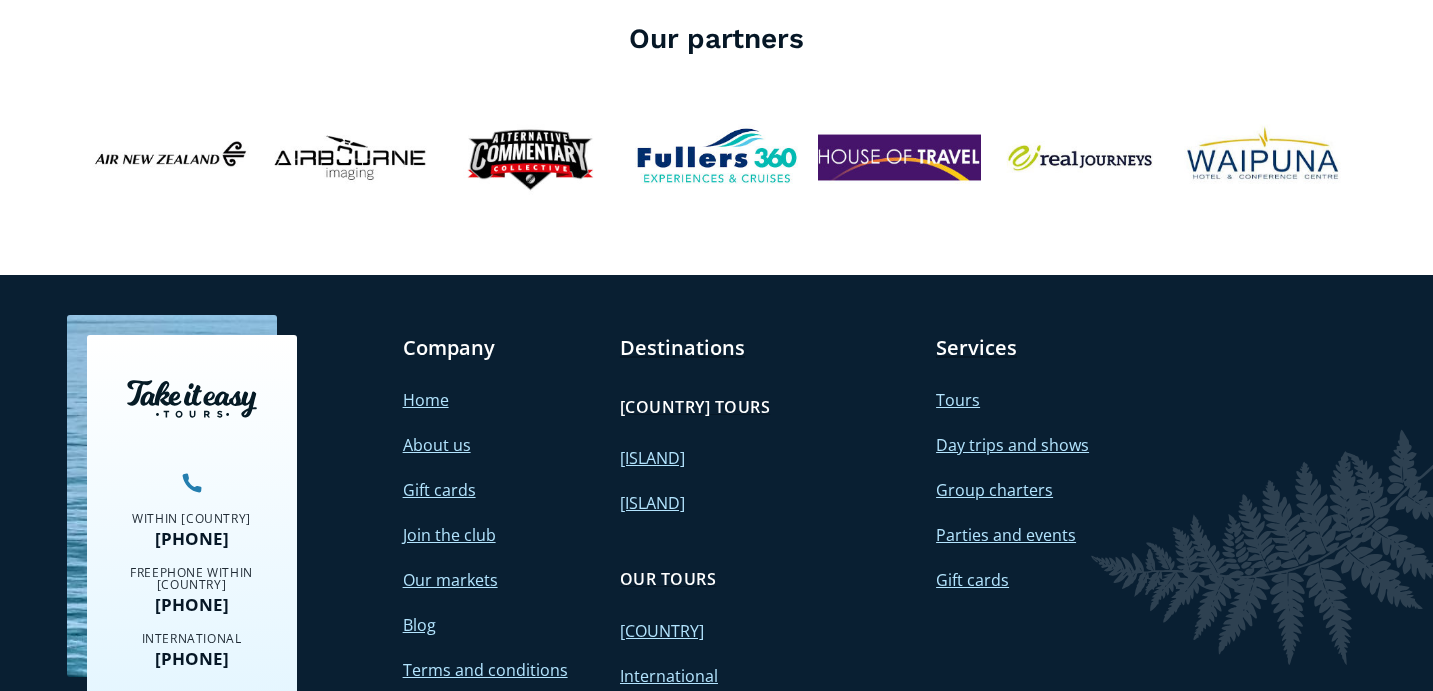 scroll, scrollTop: 0, scrollLeft: 0, axis: both 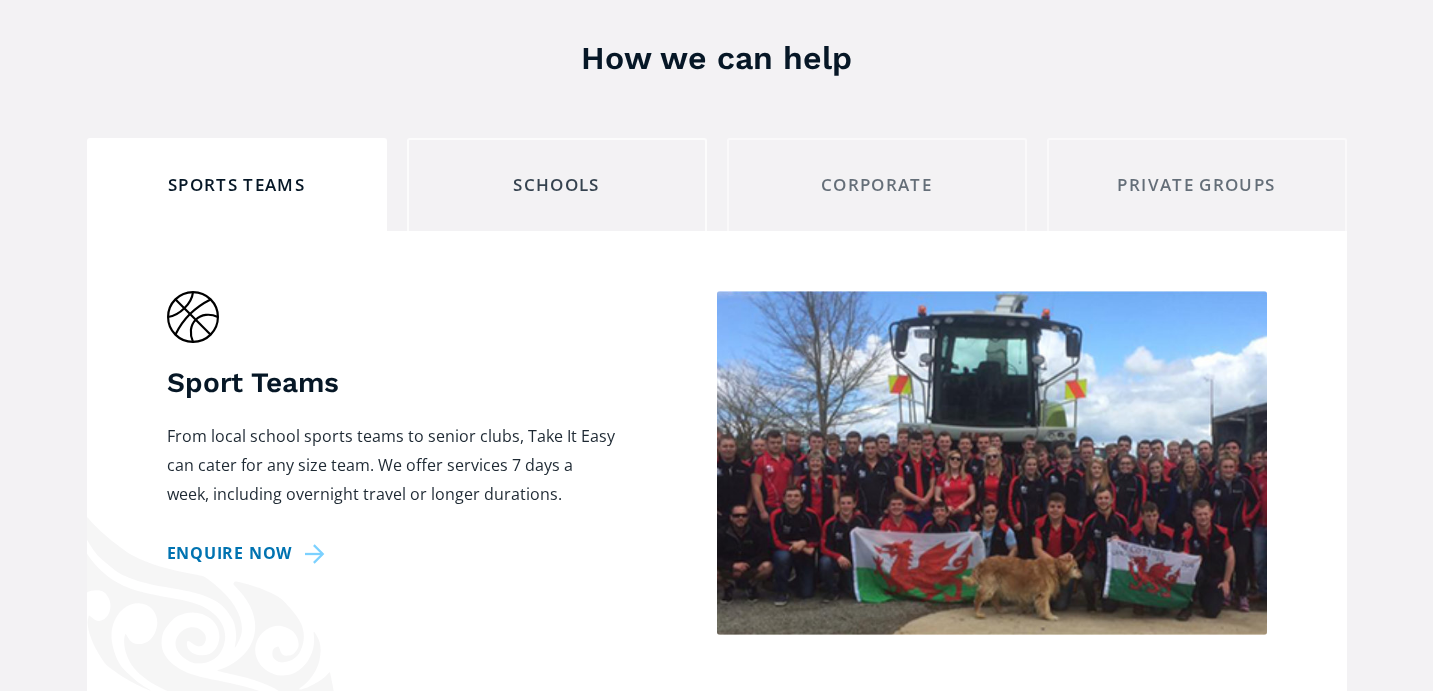 click on "schools" at bounding box center (557, 185) 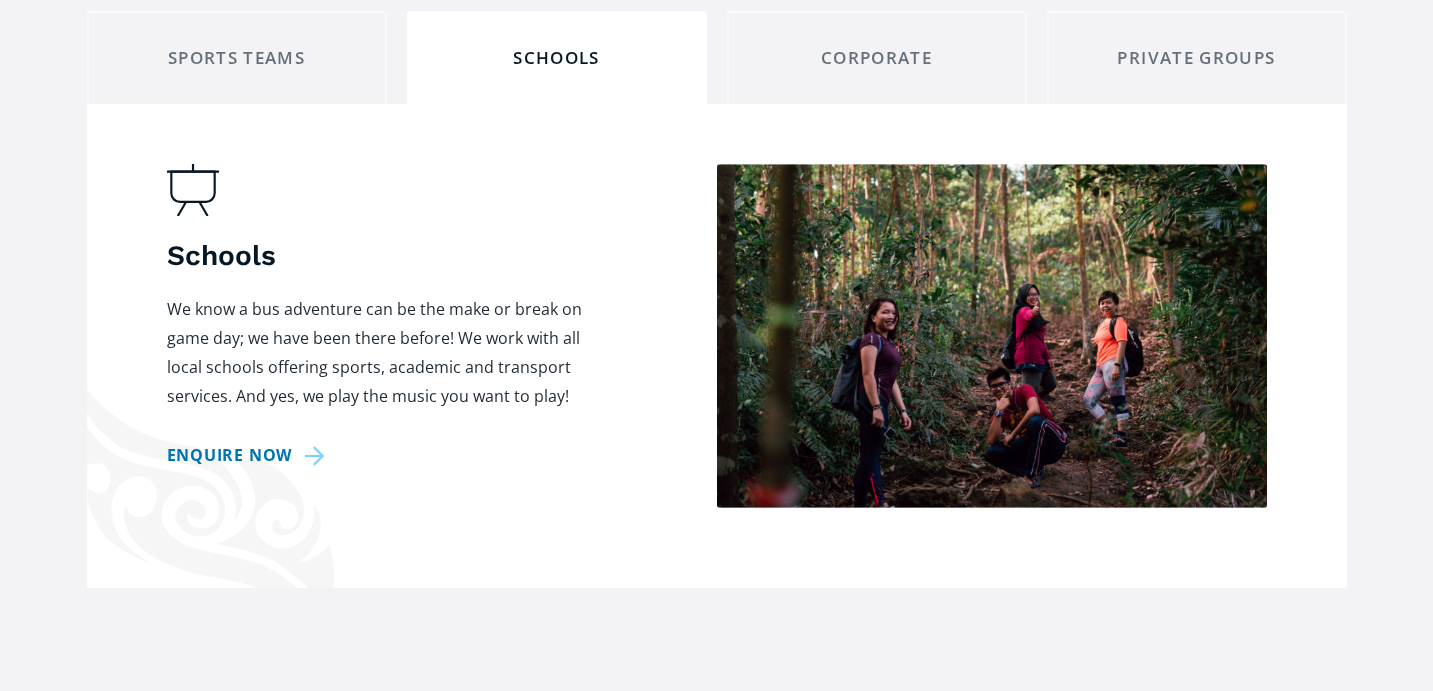 scroll, scrollTop: 1780, scrollLeft: 0, axis: vertical 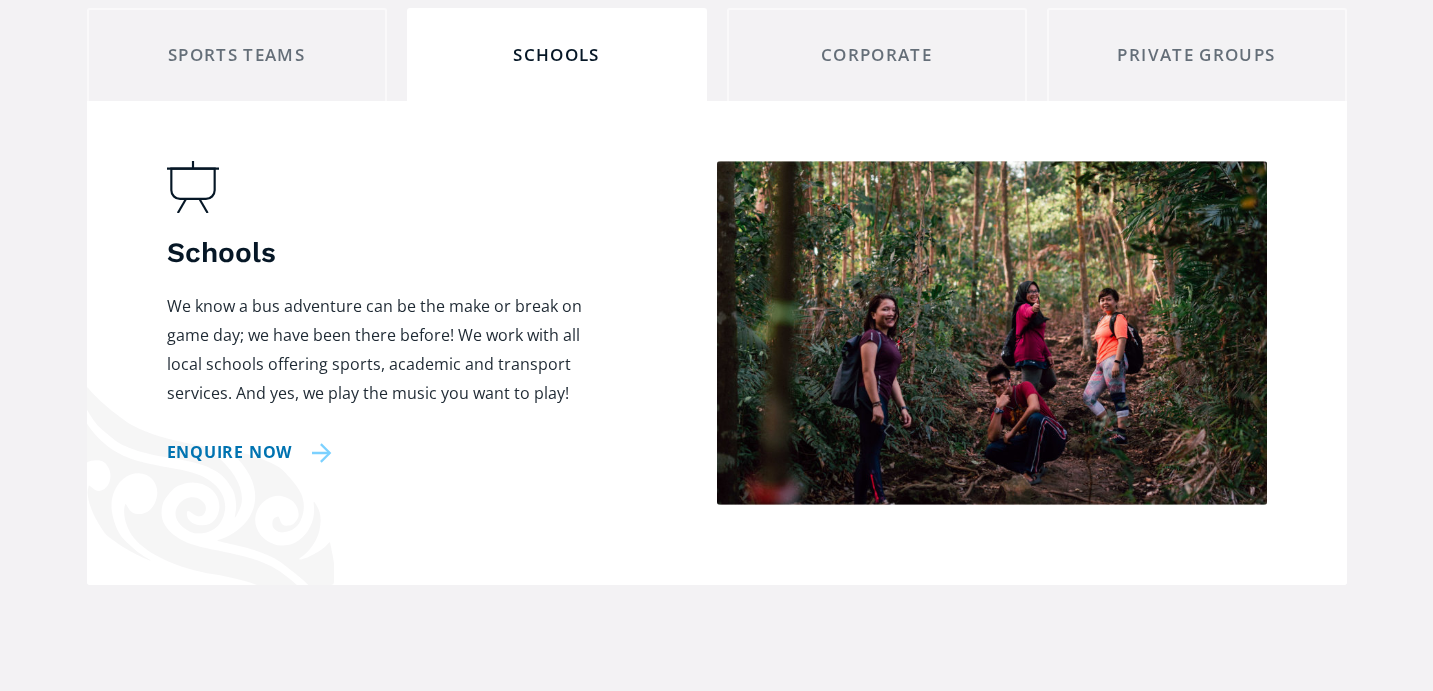 click on "Enquire now" at bounding box center [250, 452] 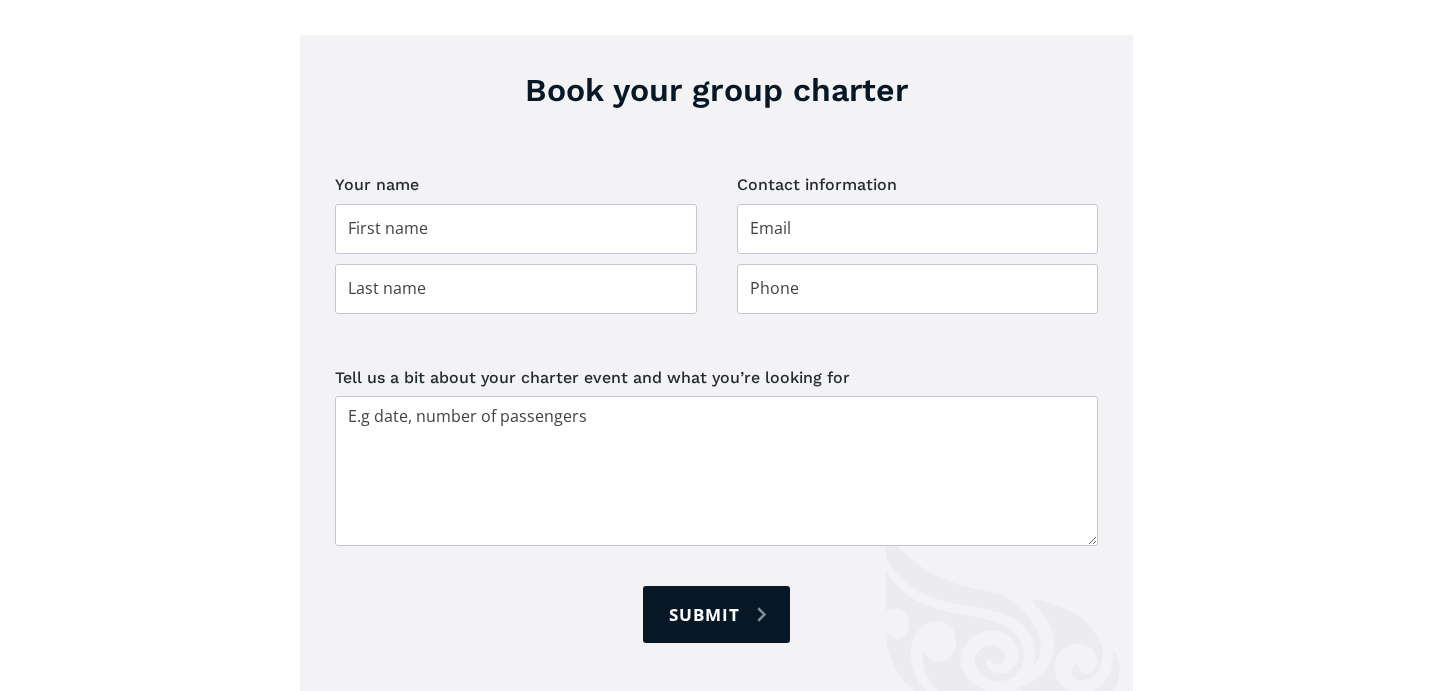 scroll, scrollTop: 3211, scrollLeft: 0, axis: vertical 